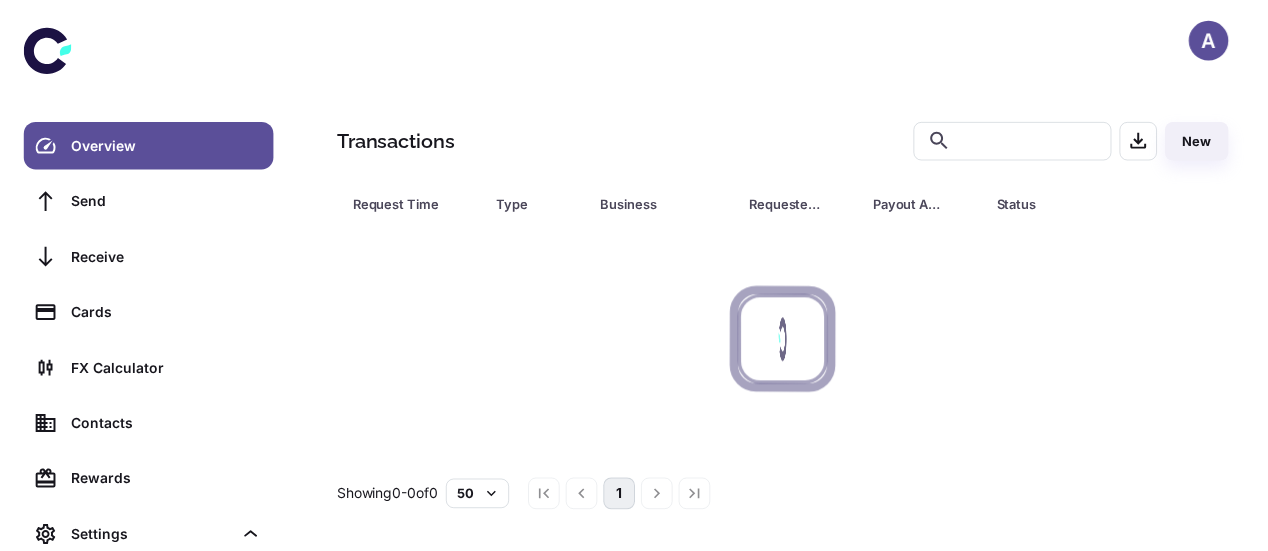 scroll, scrollTop: 0, scrollLeft: 0, axis: both 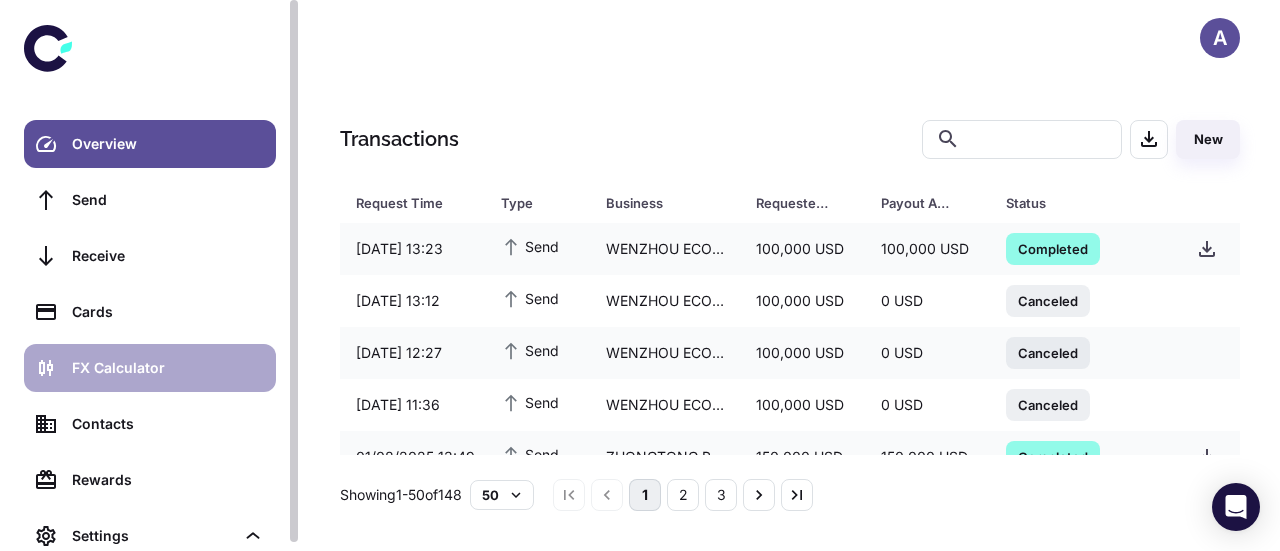click on "FX Calculator" at bounding box center (168, 368) 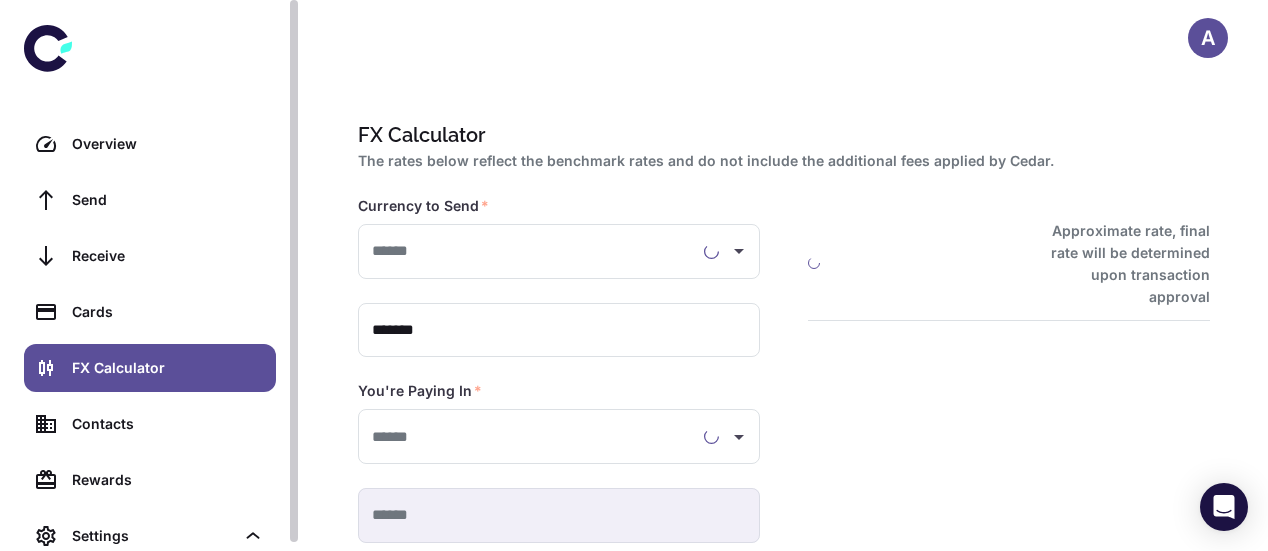 type on "**********" 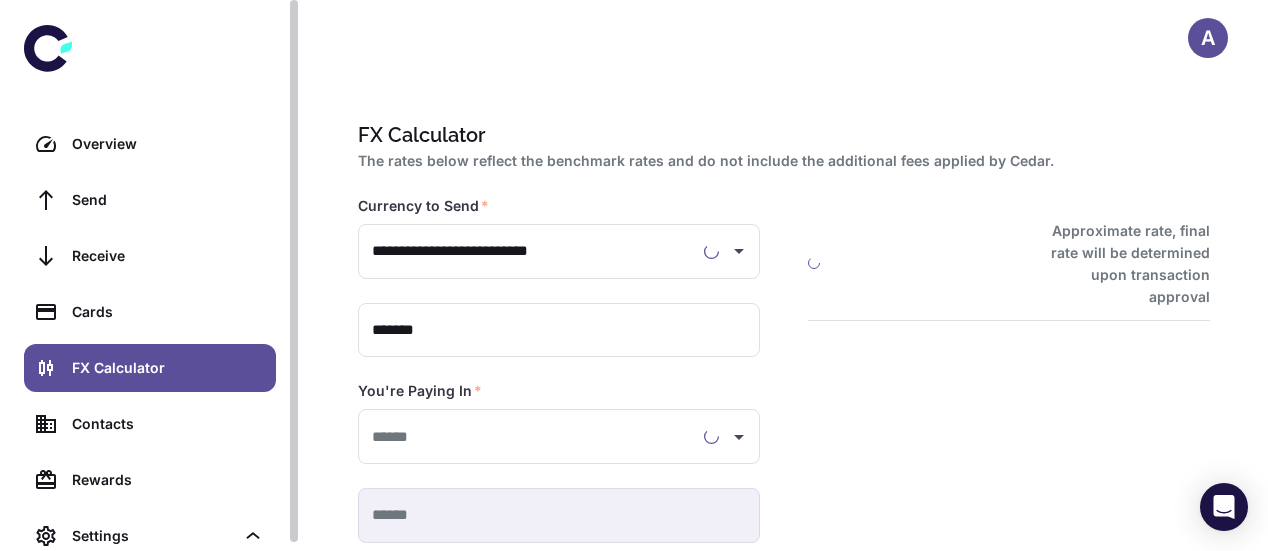type on "**********" 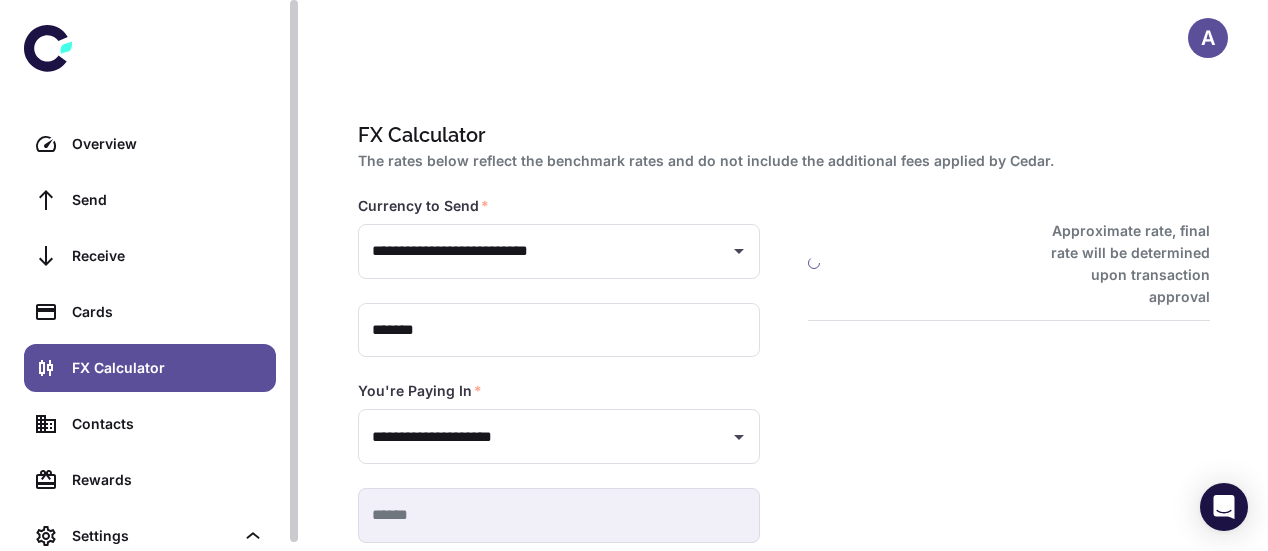 type on "**********" 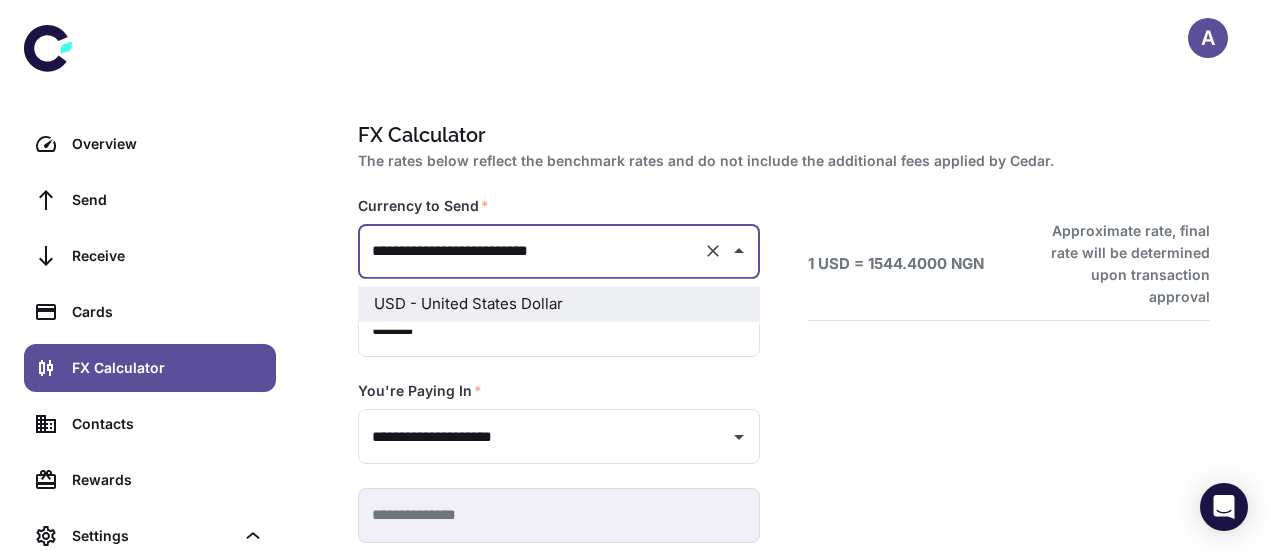 click on "**********" at bounding box center [531, 251] 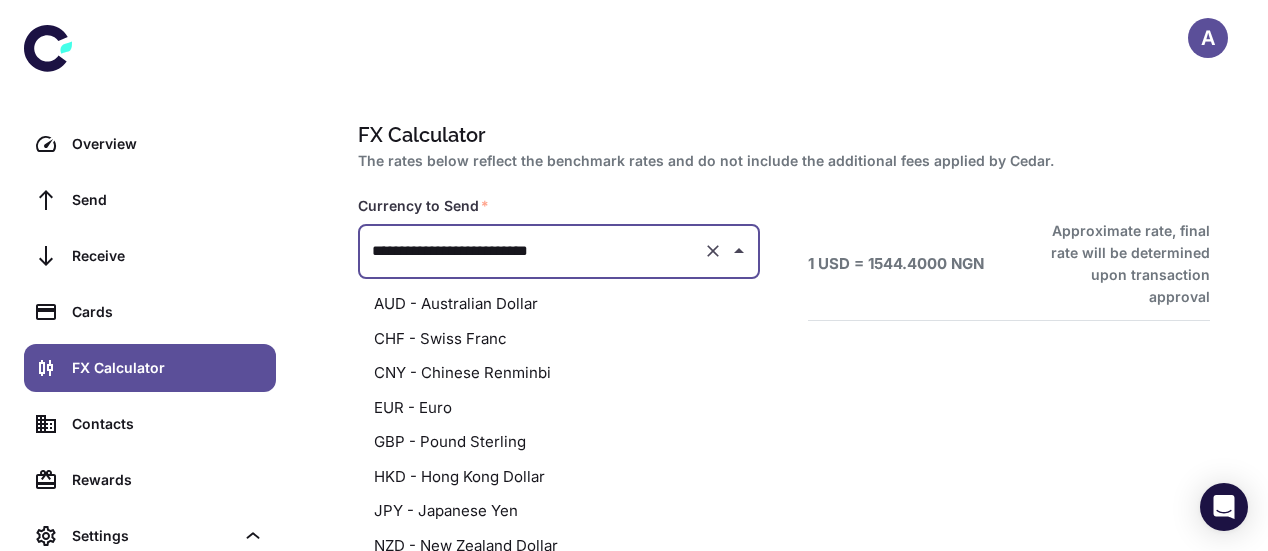 click on "GBP - Pound Sterling" at bounding box center (559, 442) 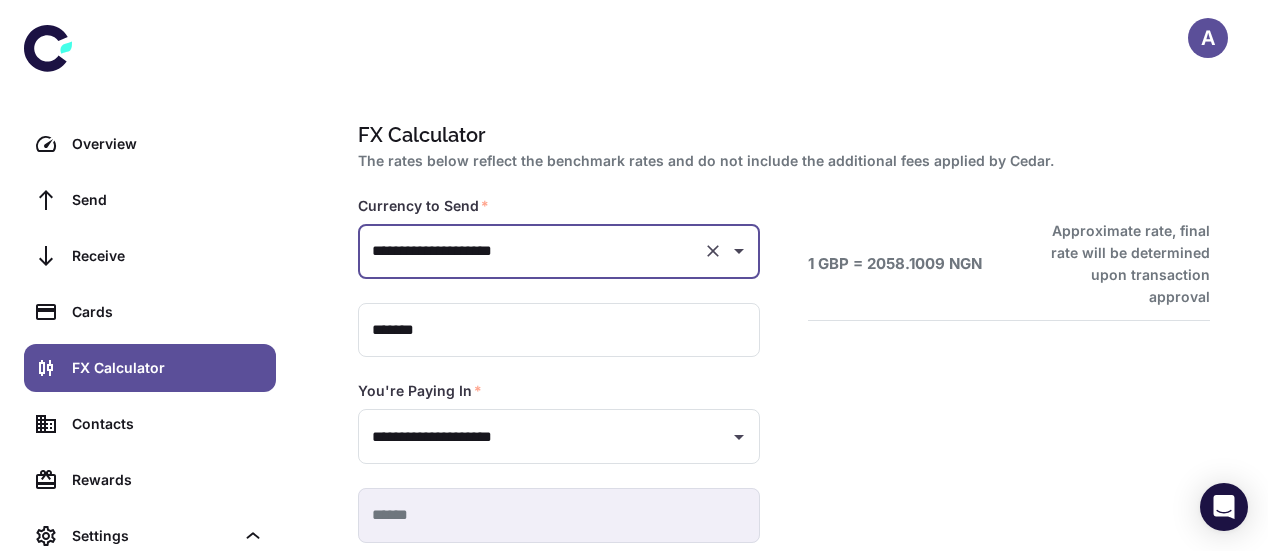 type on "**********" 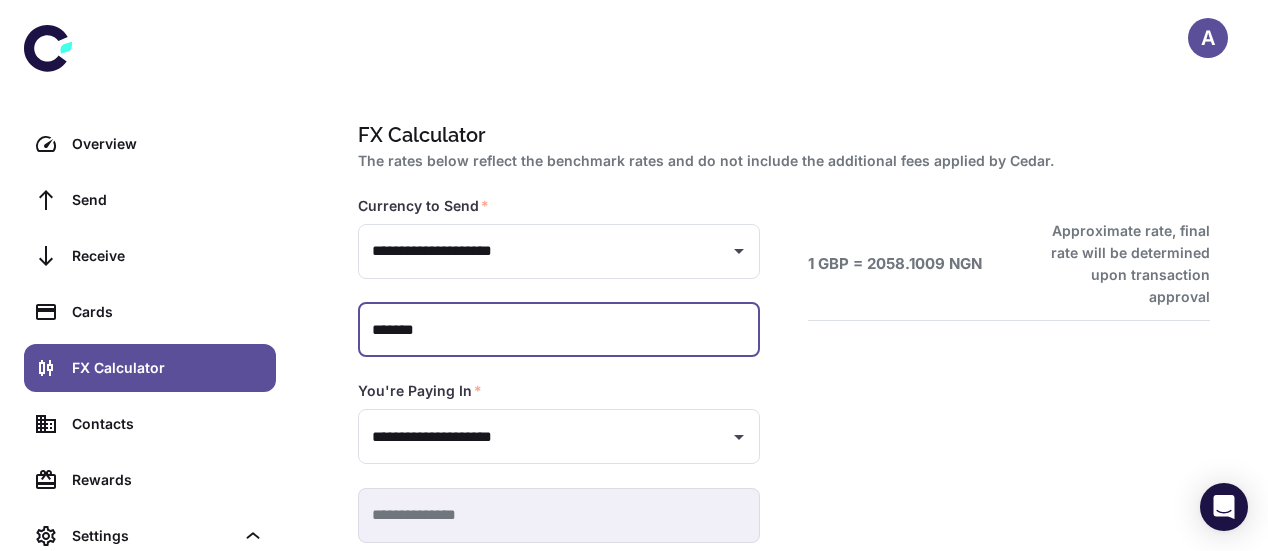 click on "*******" at bounding box center [559, 330] 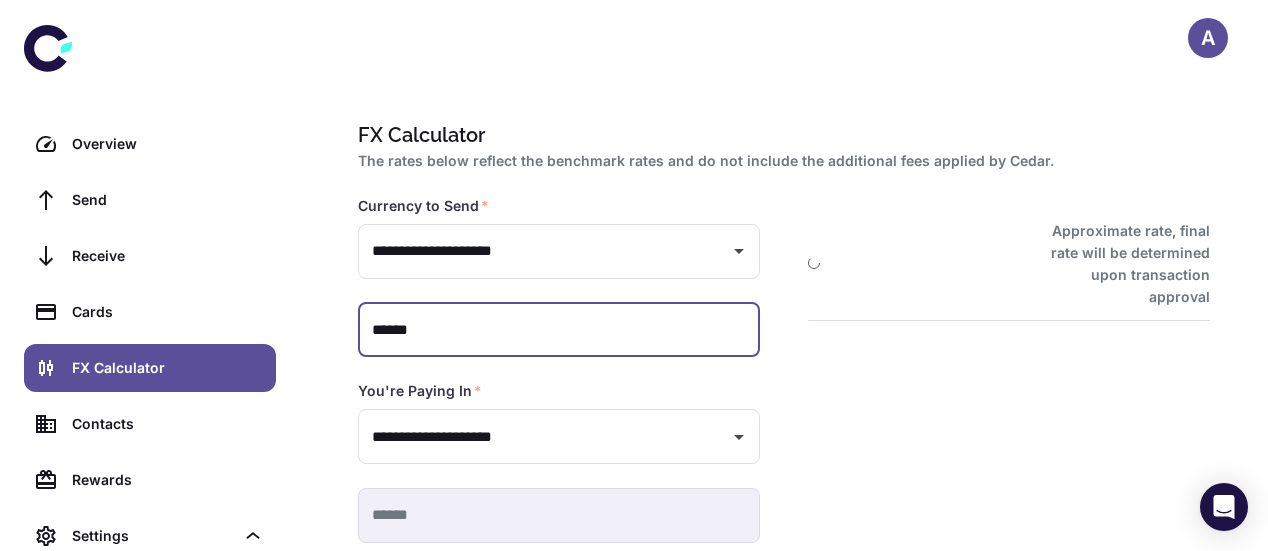 type on "**********" 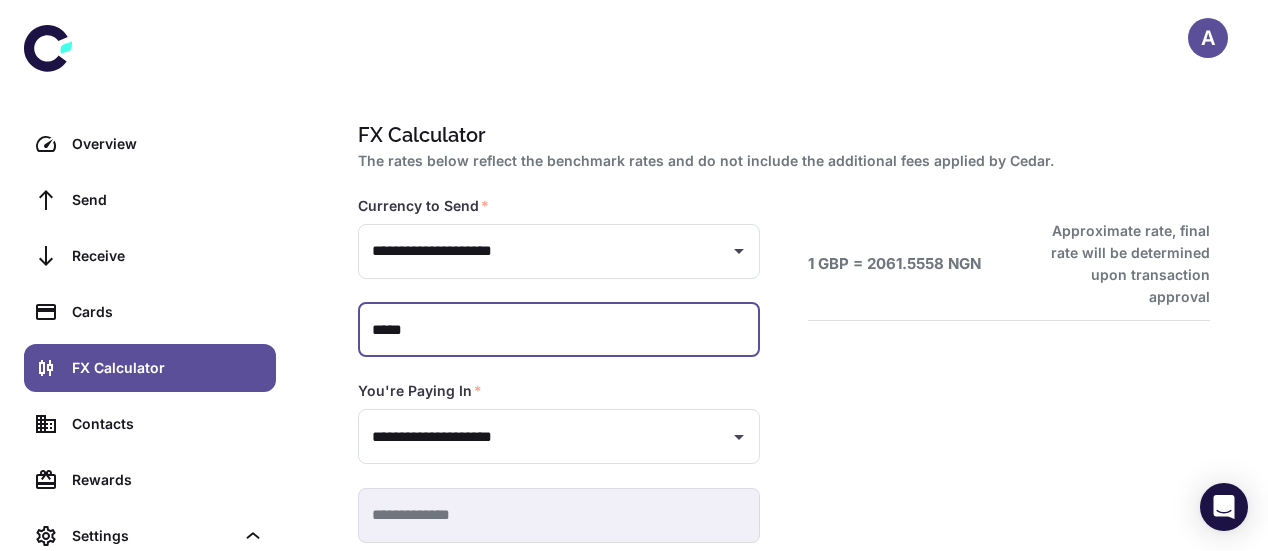 type on "***" 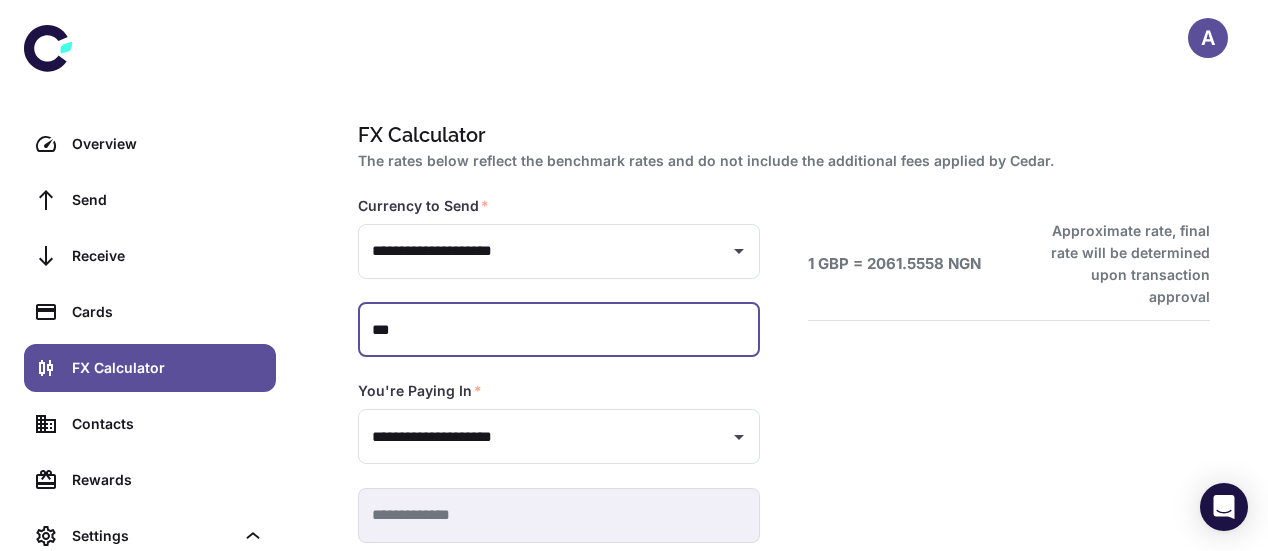 type 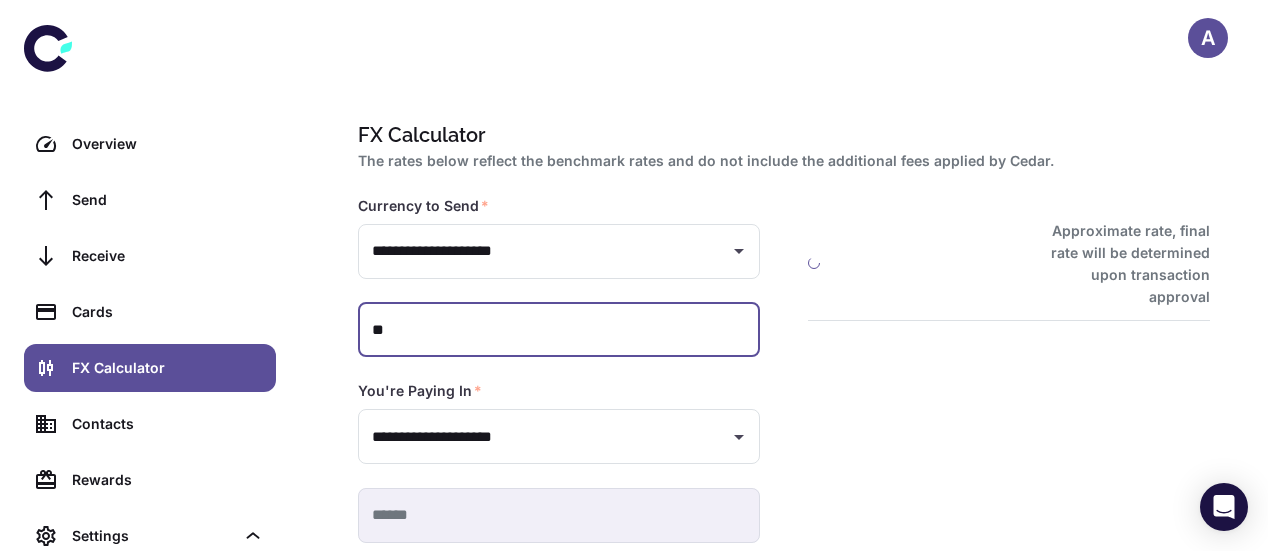 type on "*" 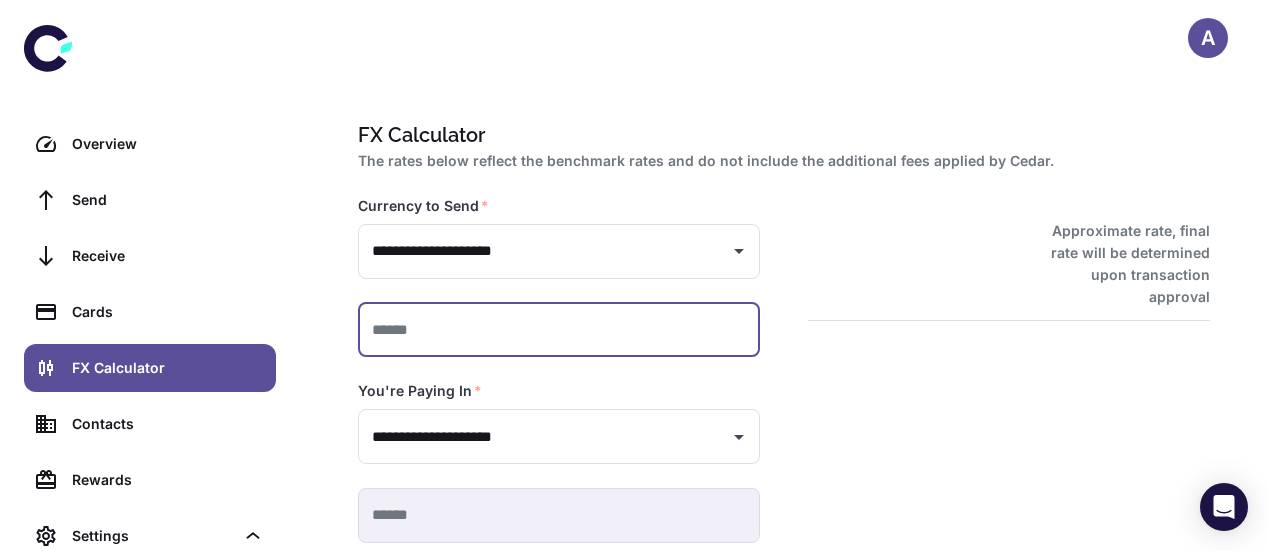 type on "*" 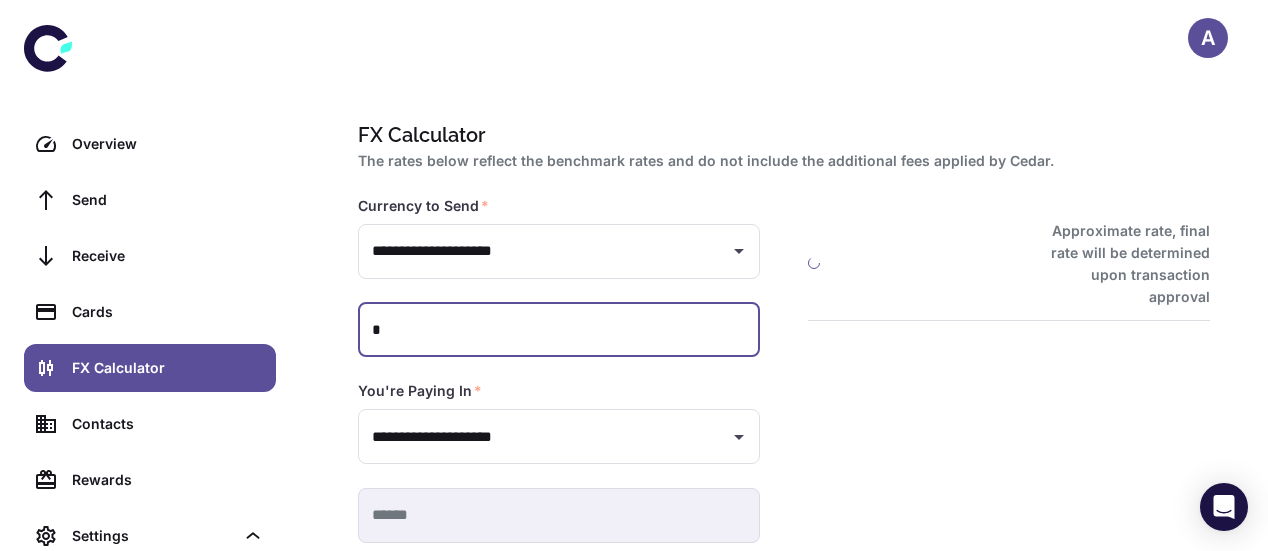 type on "**********" 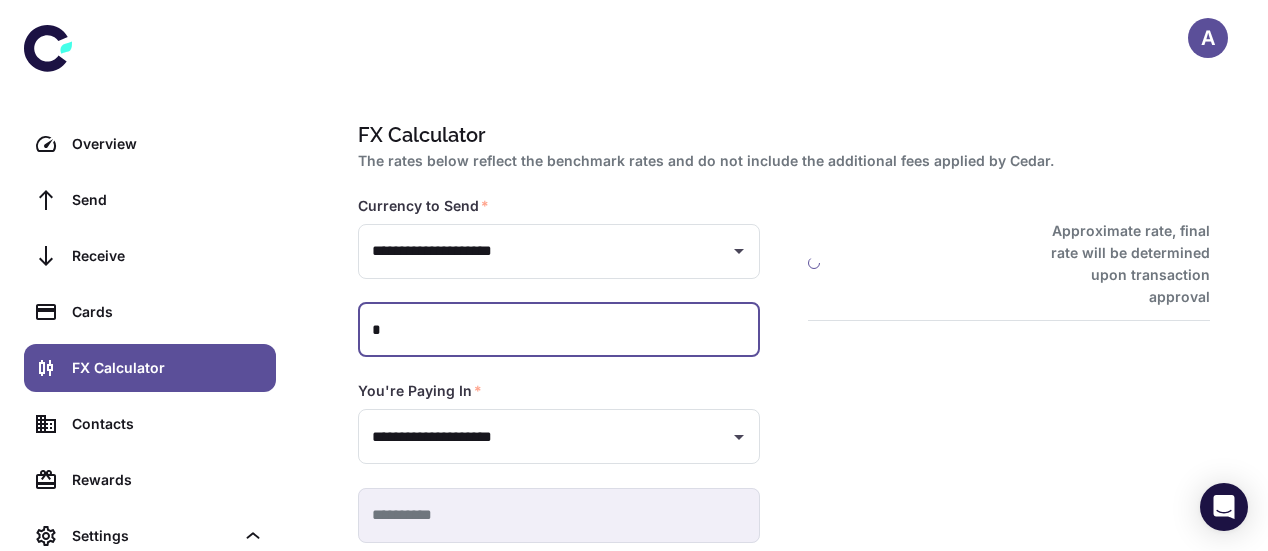 type on "**" 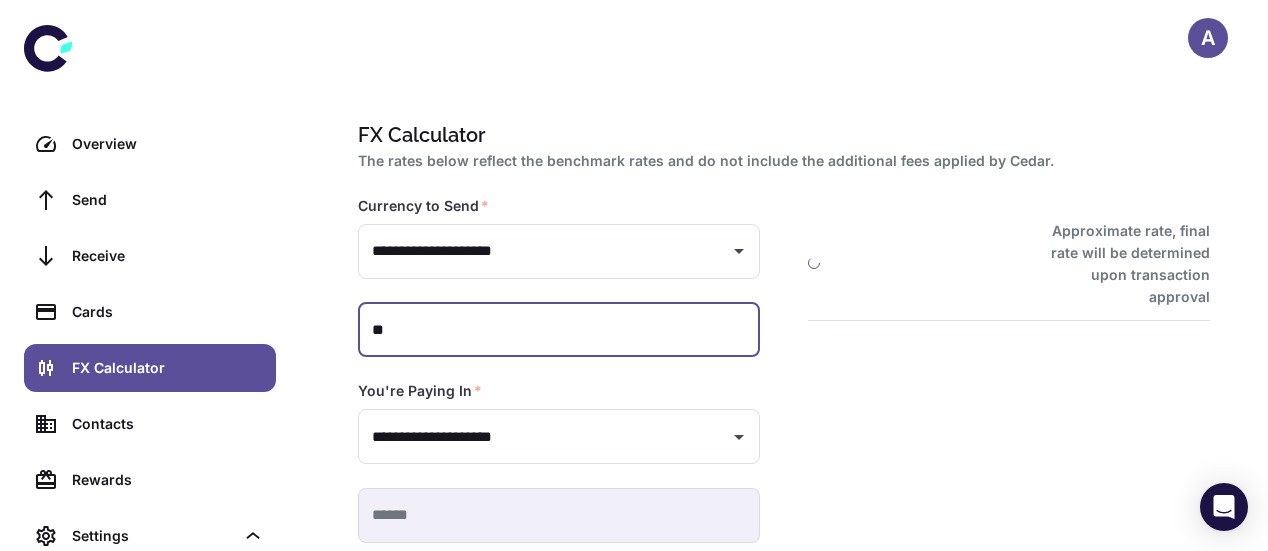 type on "**********" 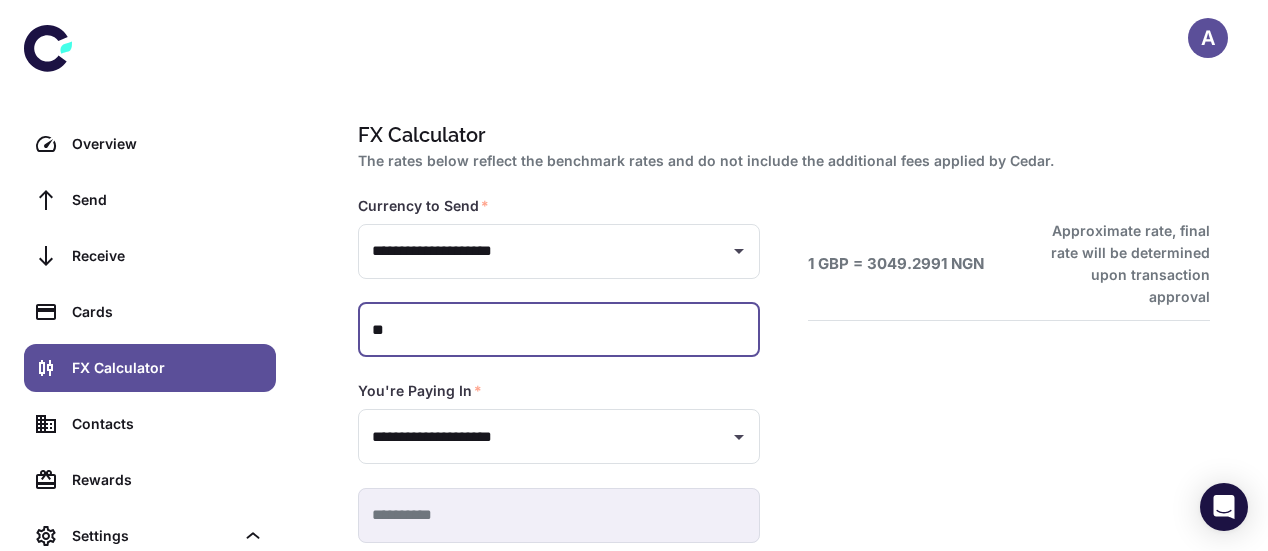 type on "***" 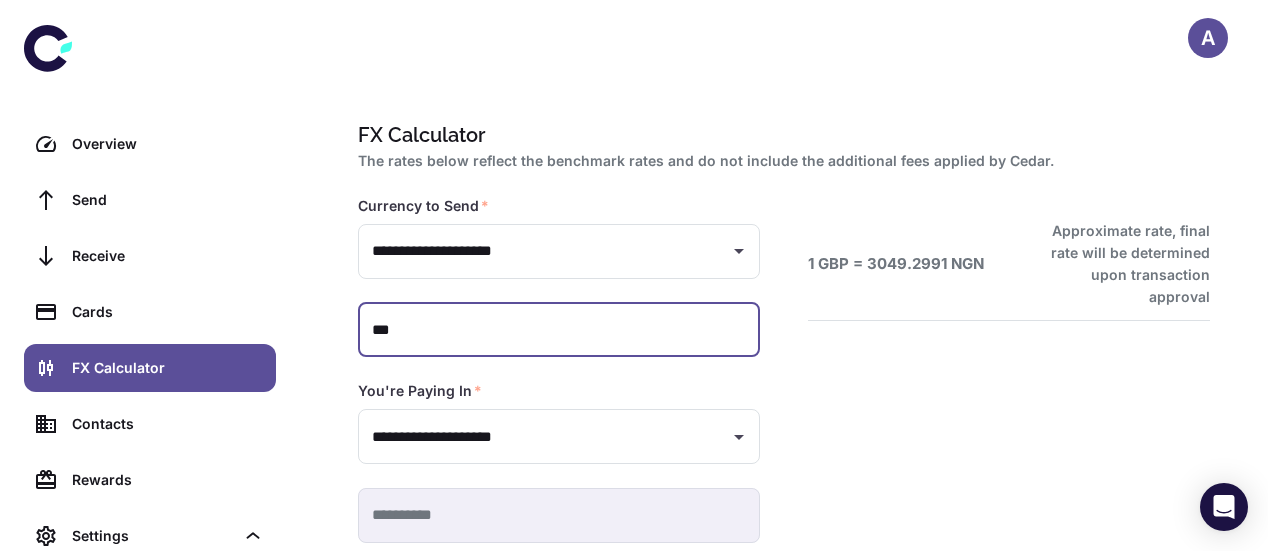 type 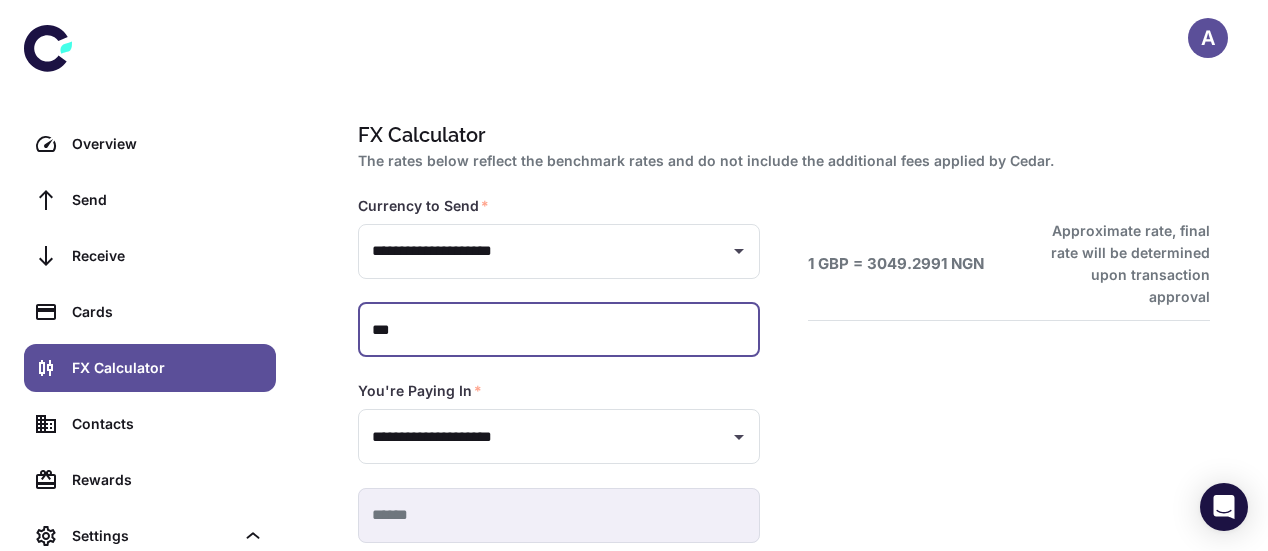 type on "*****" 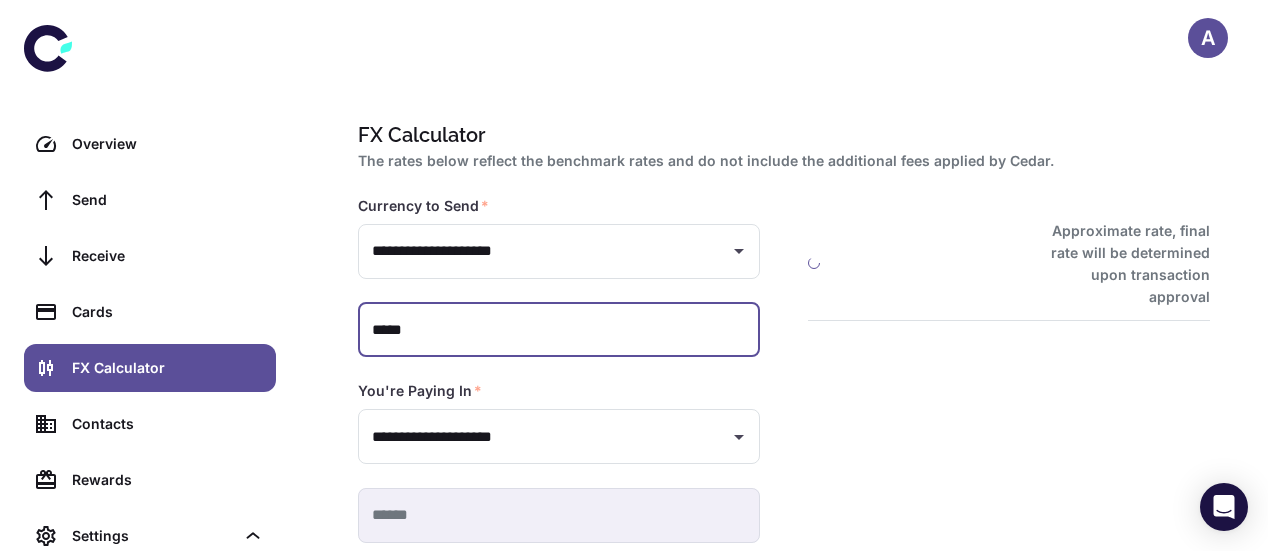 type on "**********" 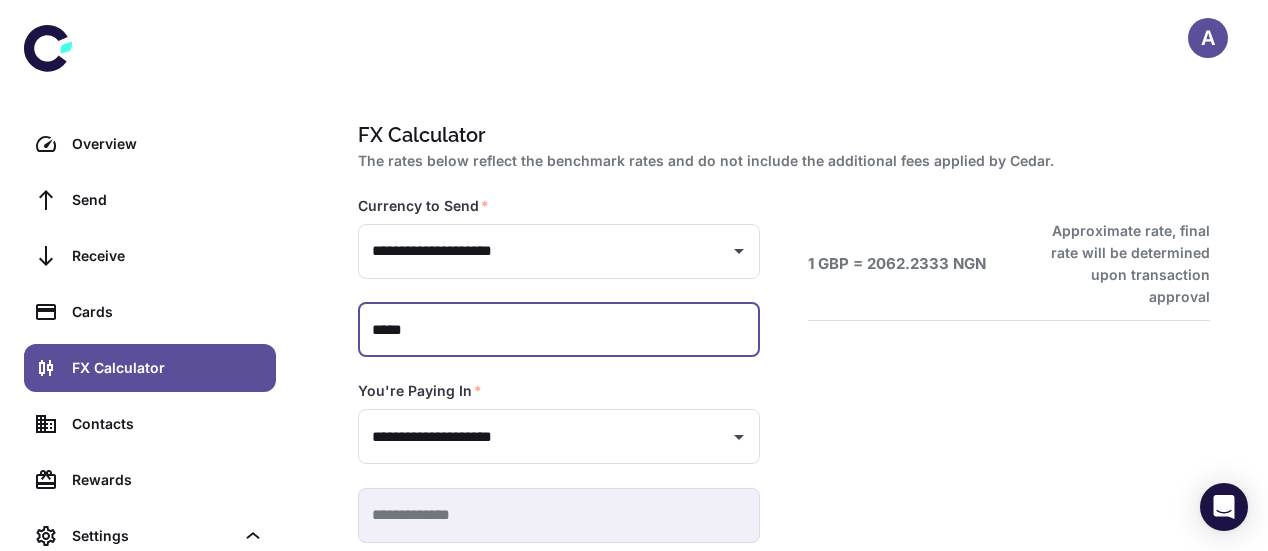 scroll, scrollTop: 103, scrollLeft: 0, axis: vertical 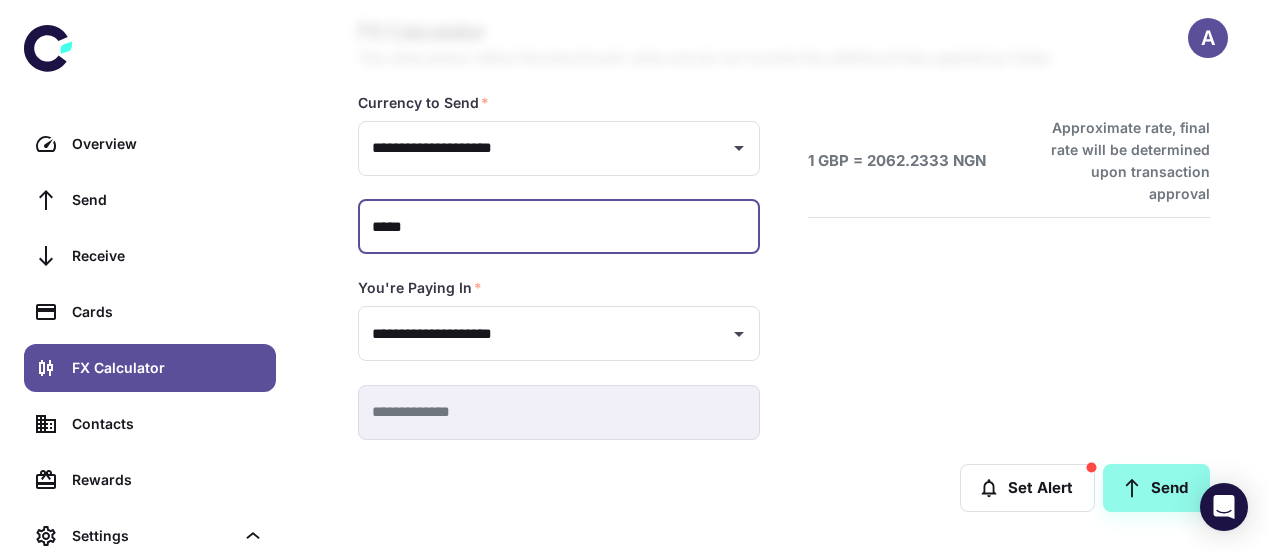 type on "***" 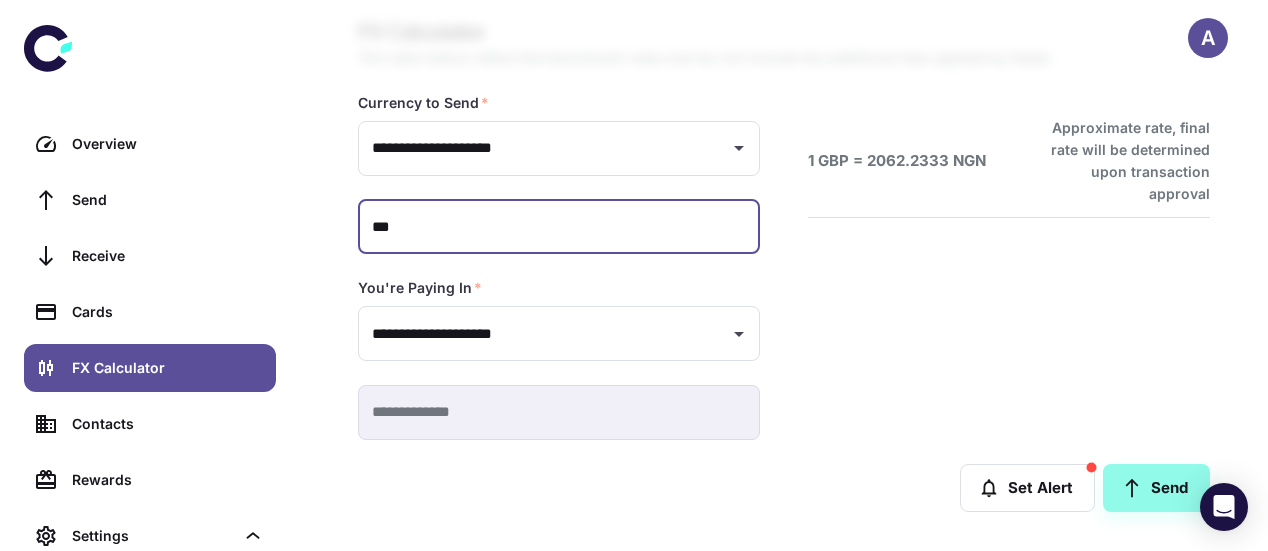 type on "*********" 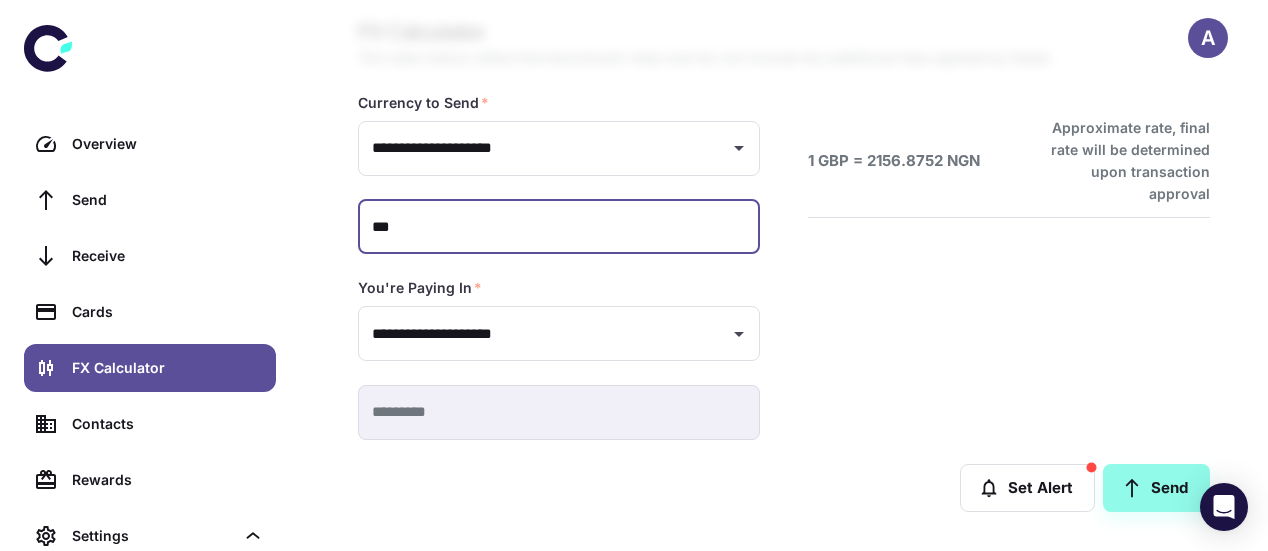 type on "**" 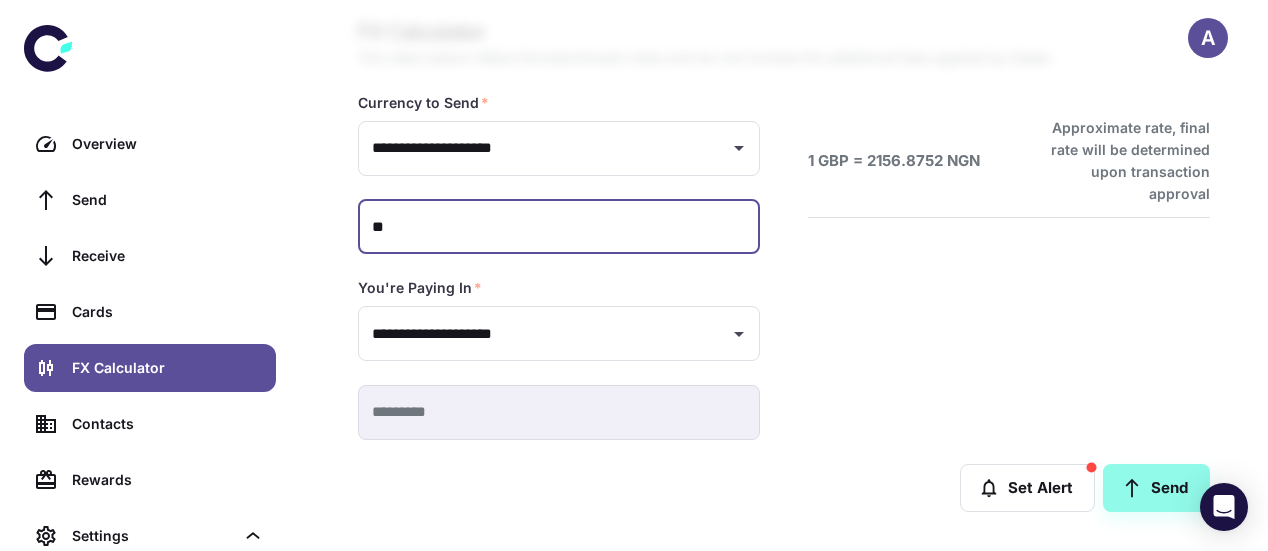 type on "**********" 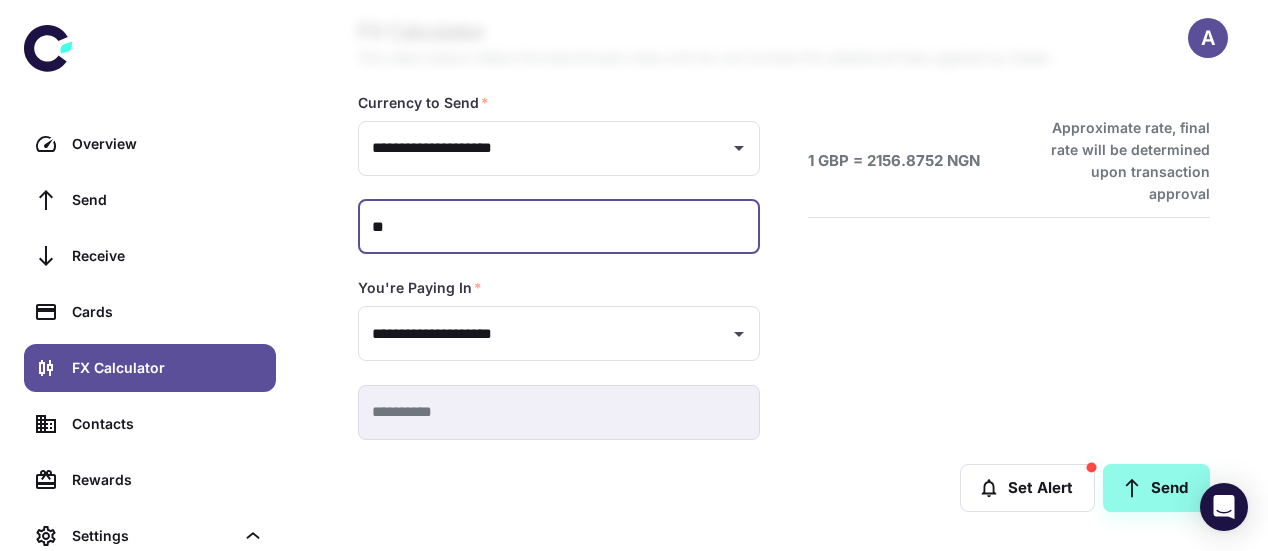 type on "*" 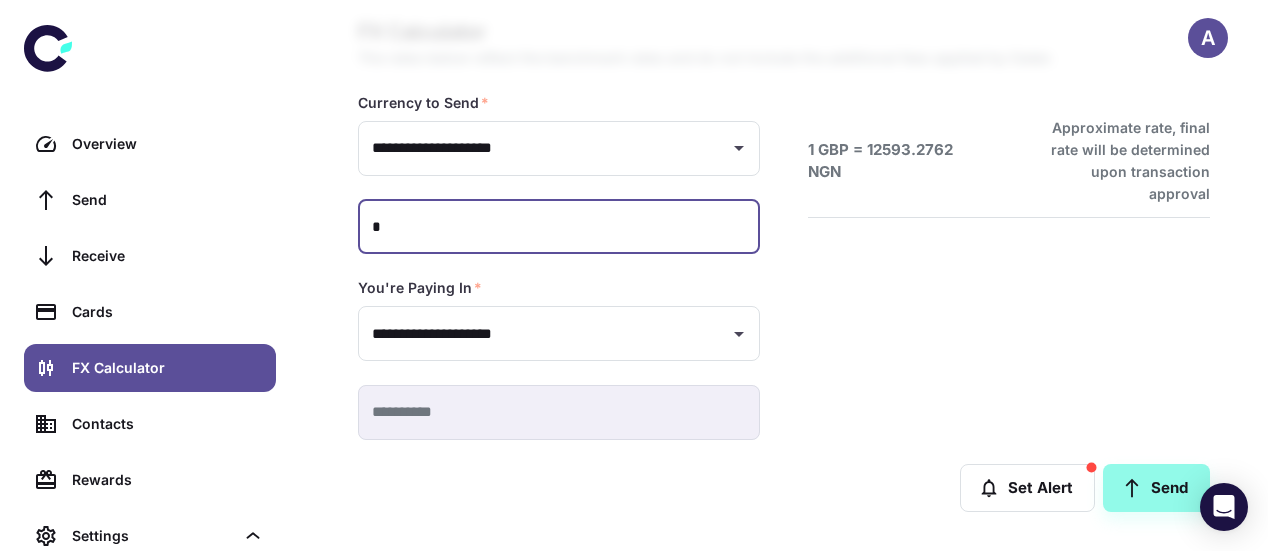 type on "**********" 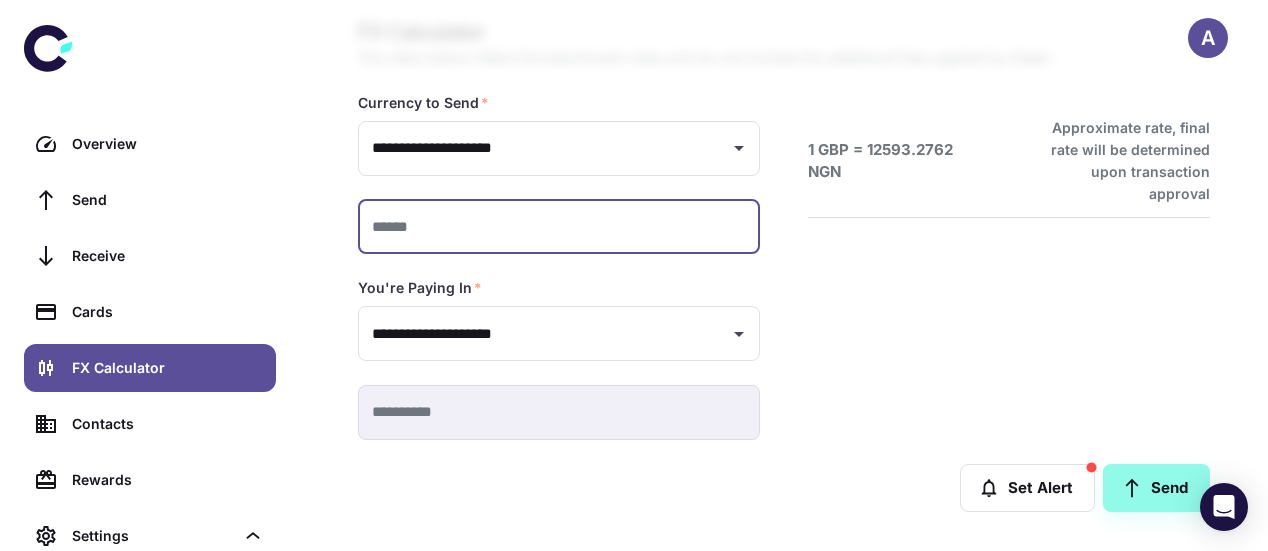 type 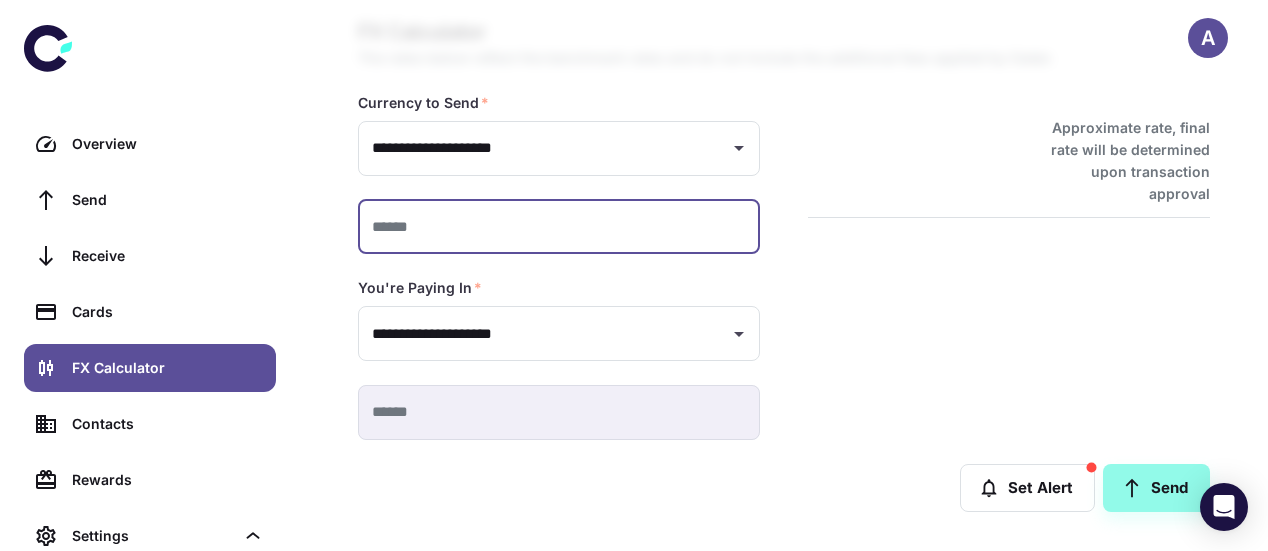 type on "*" 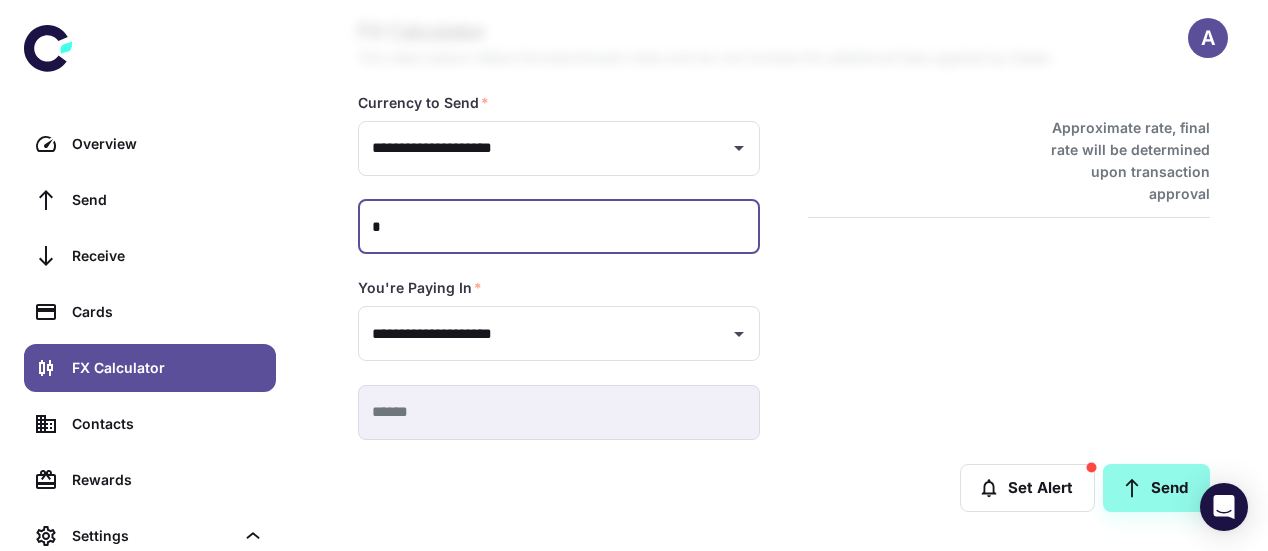 type on "*********" 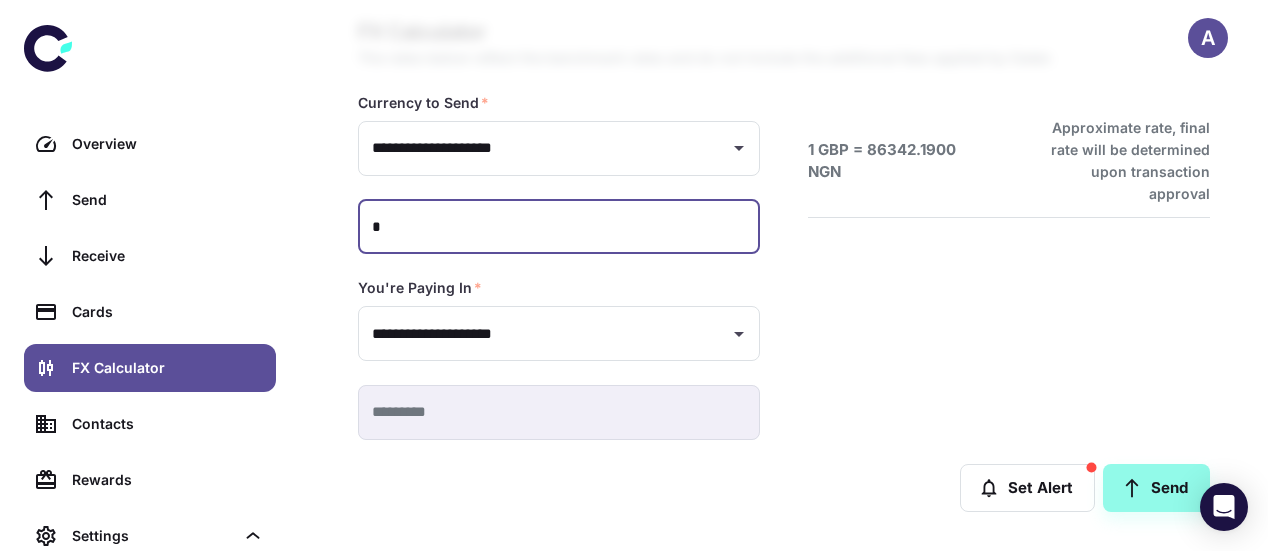 type on "**" 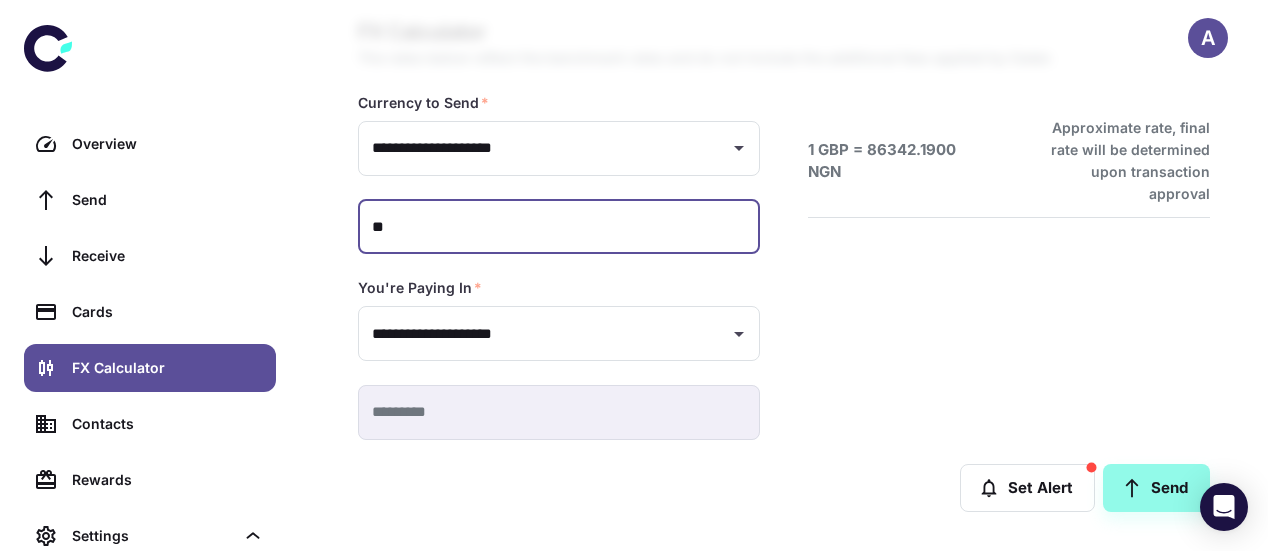 type on "**********" 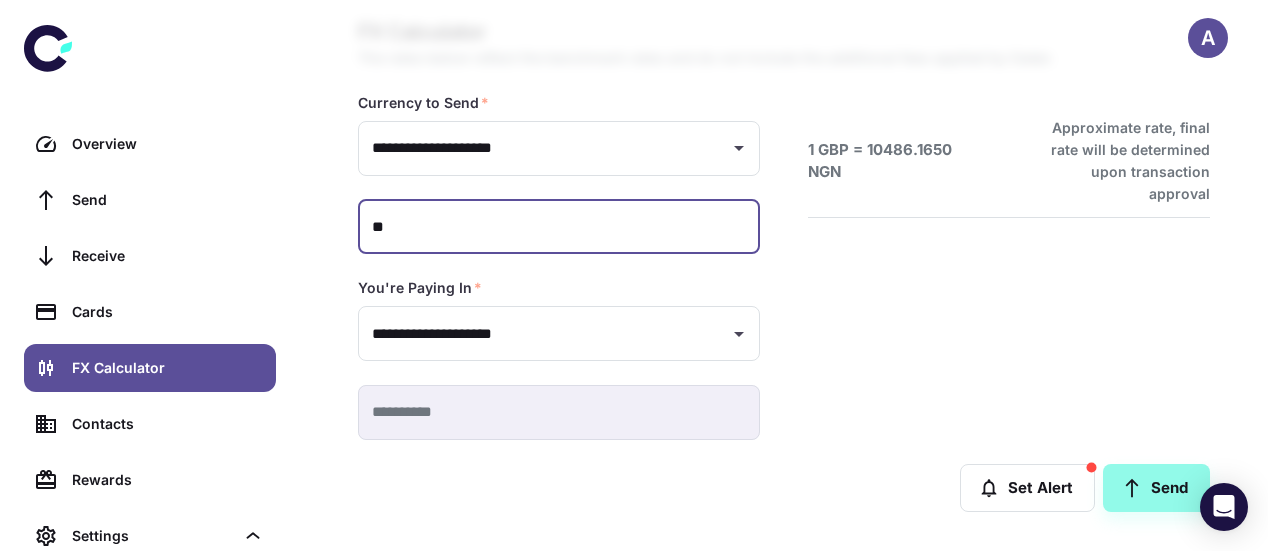 type on "***" 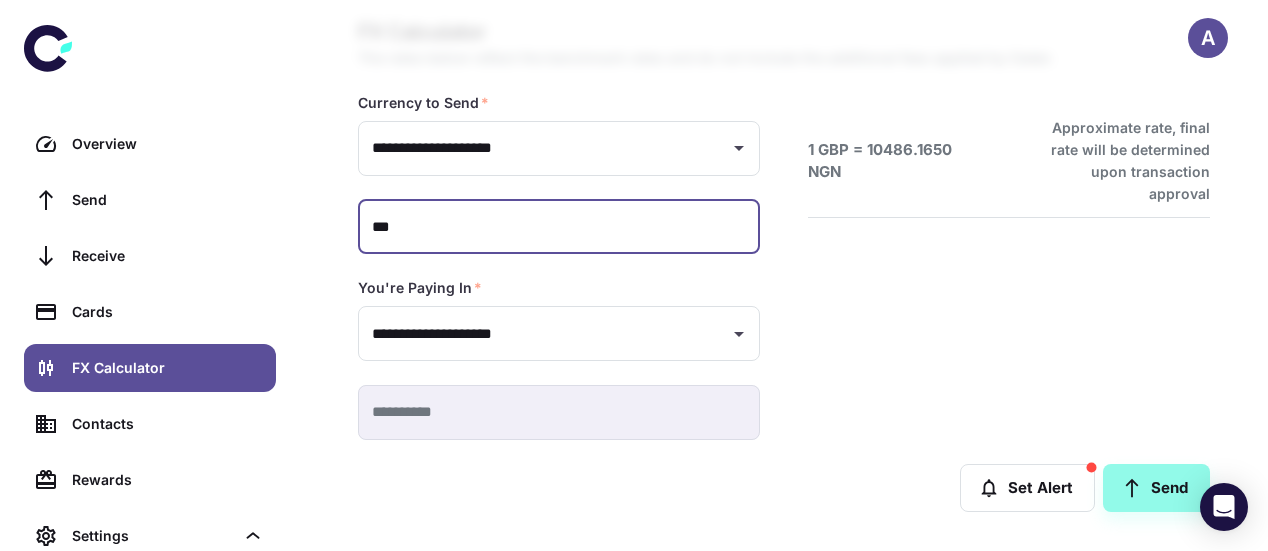 type on "**********" 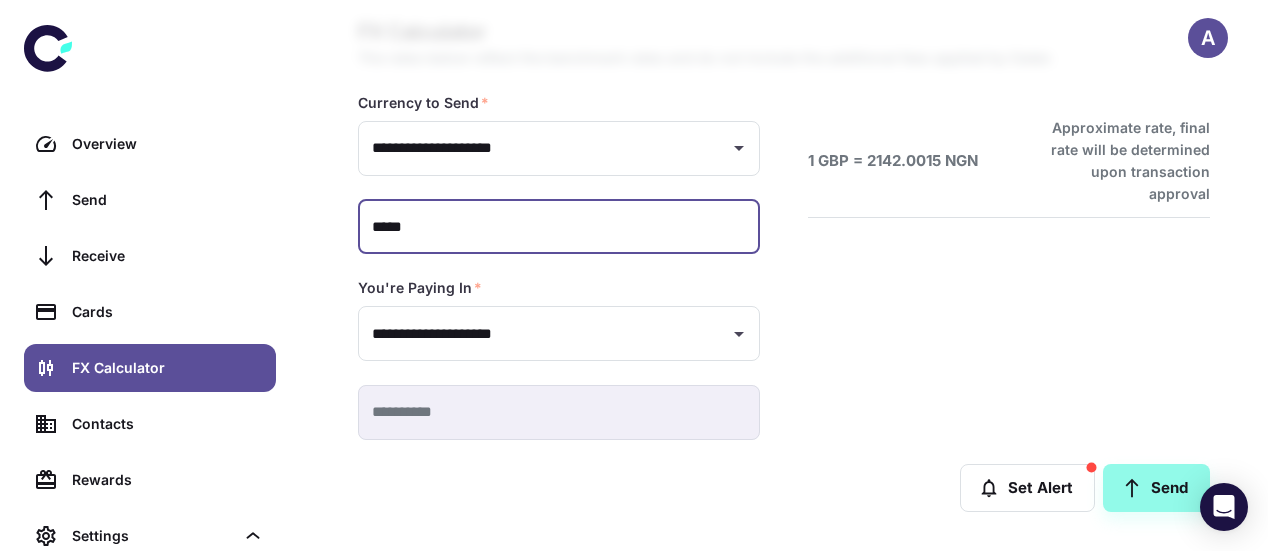 type on "**********" 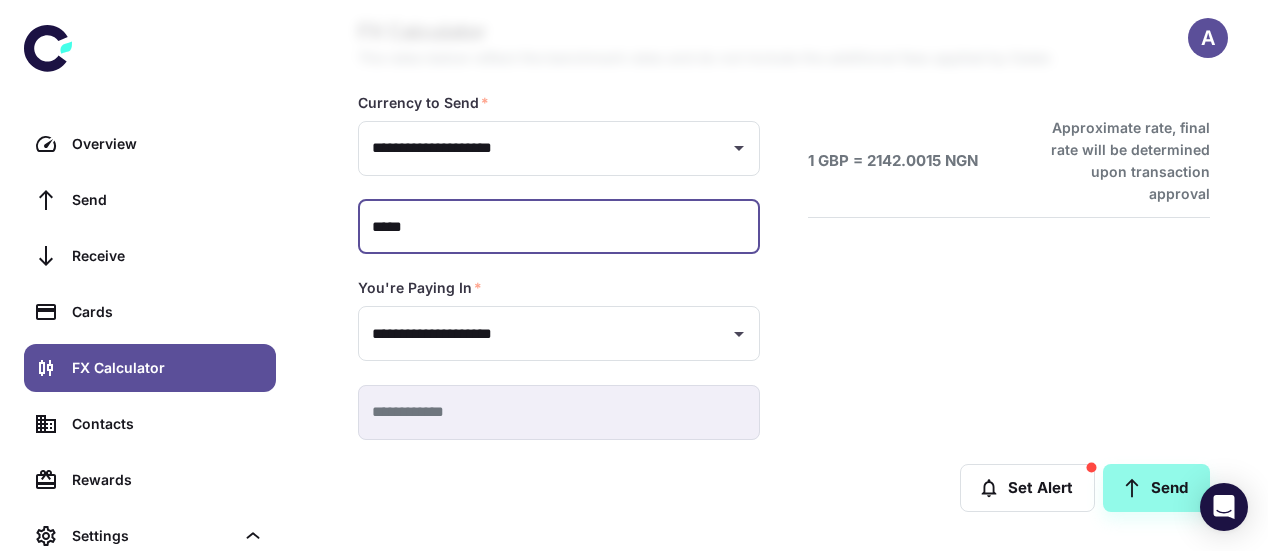 type on "******" 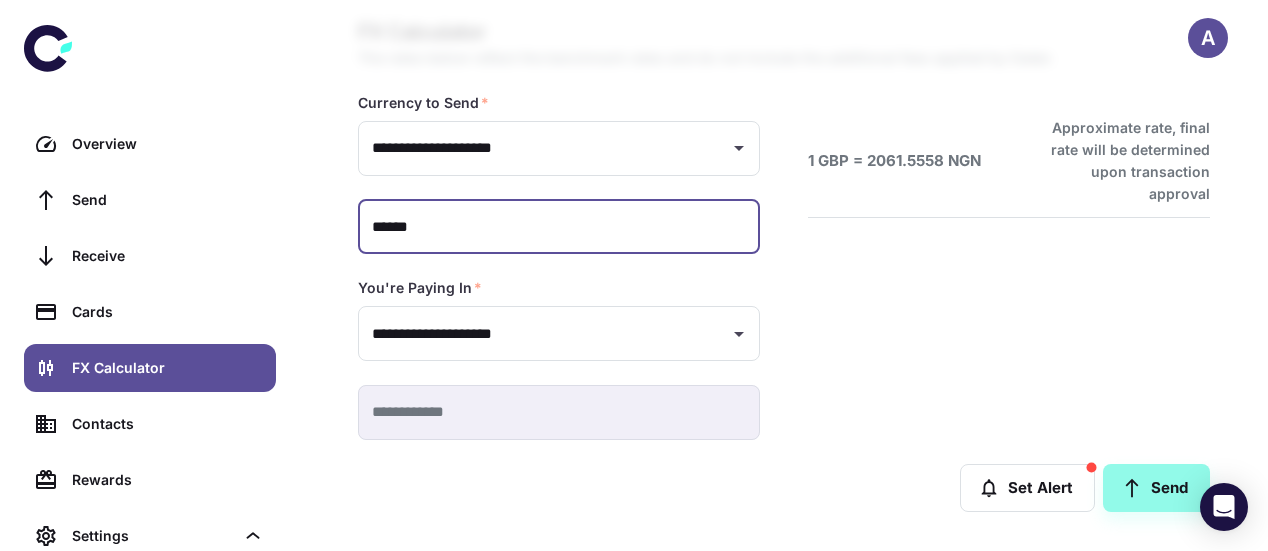 type on "**********" 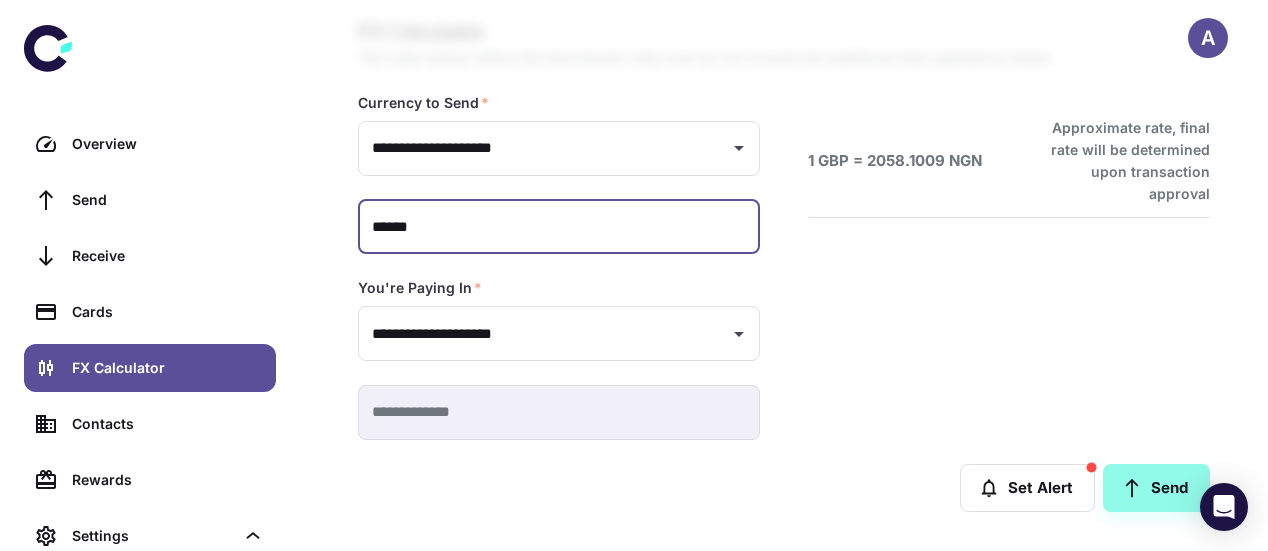 type on "*******" 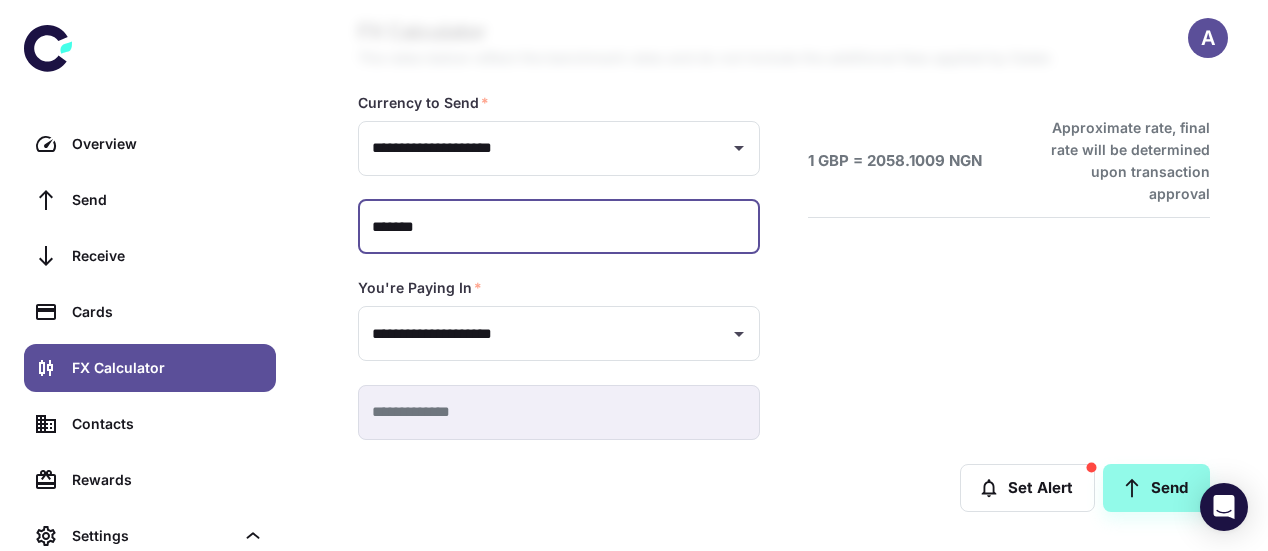 type on "**********" 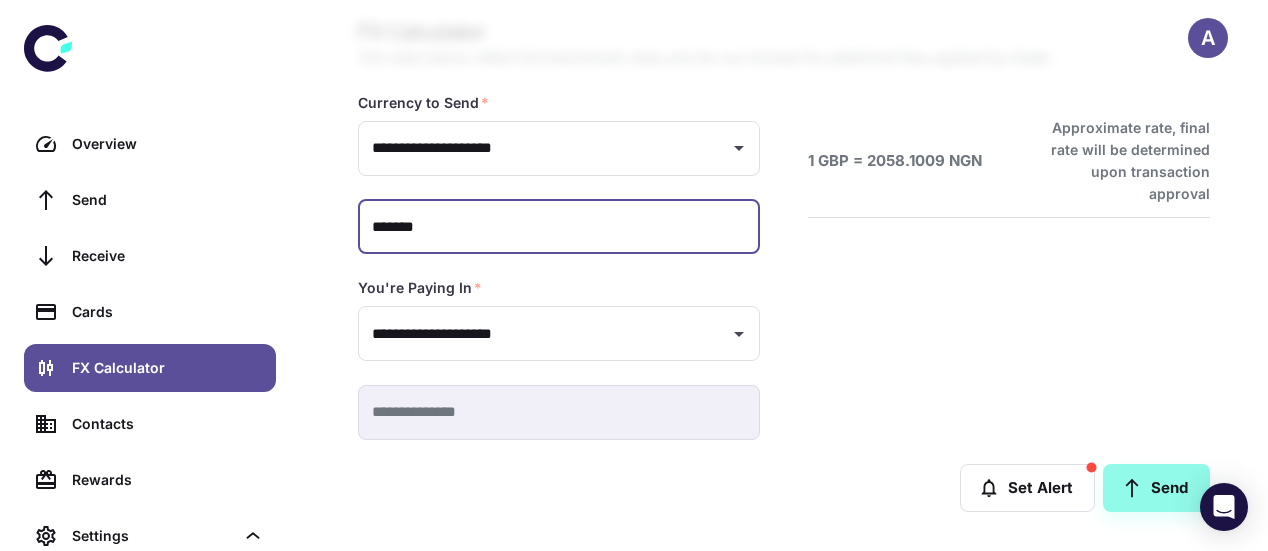 type on "******" 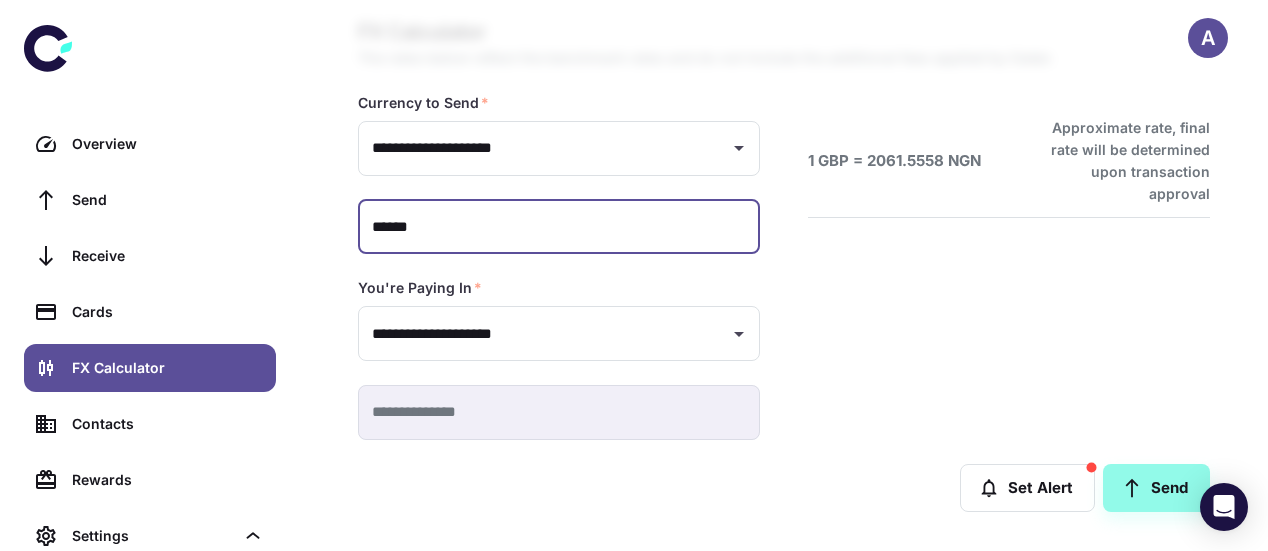 type on "**********" 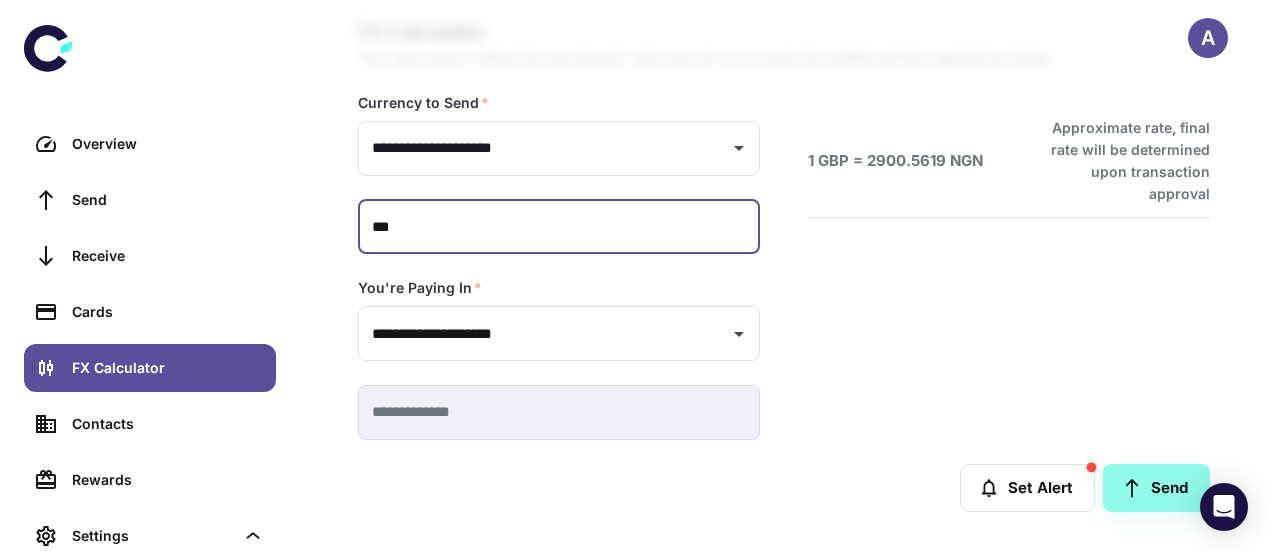 type on "**" 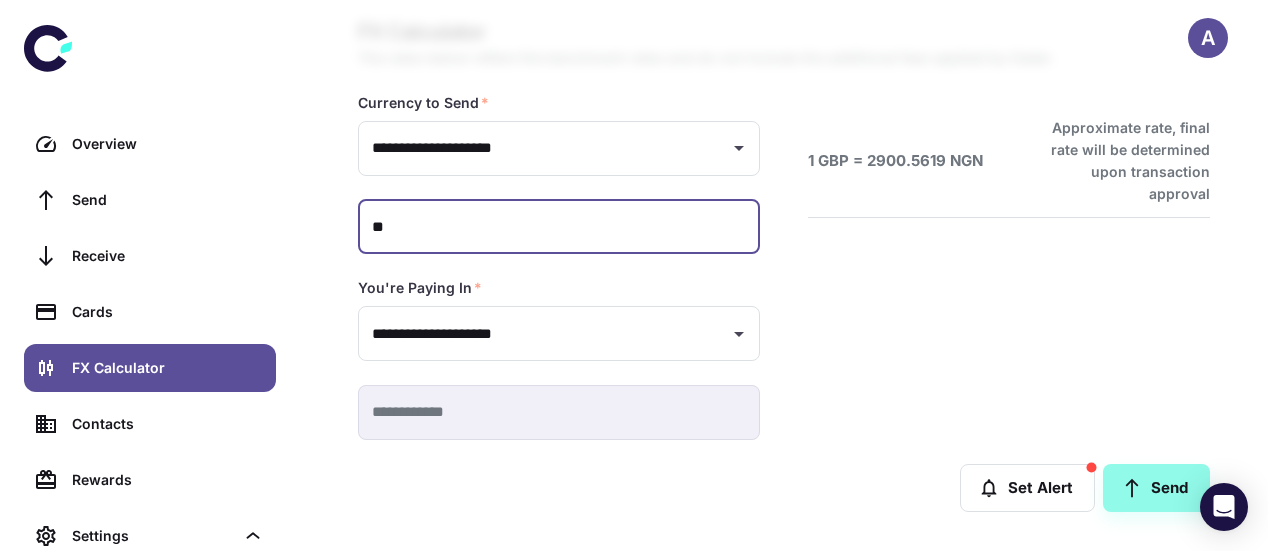 type on "**********" 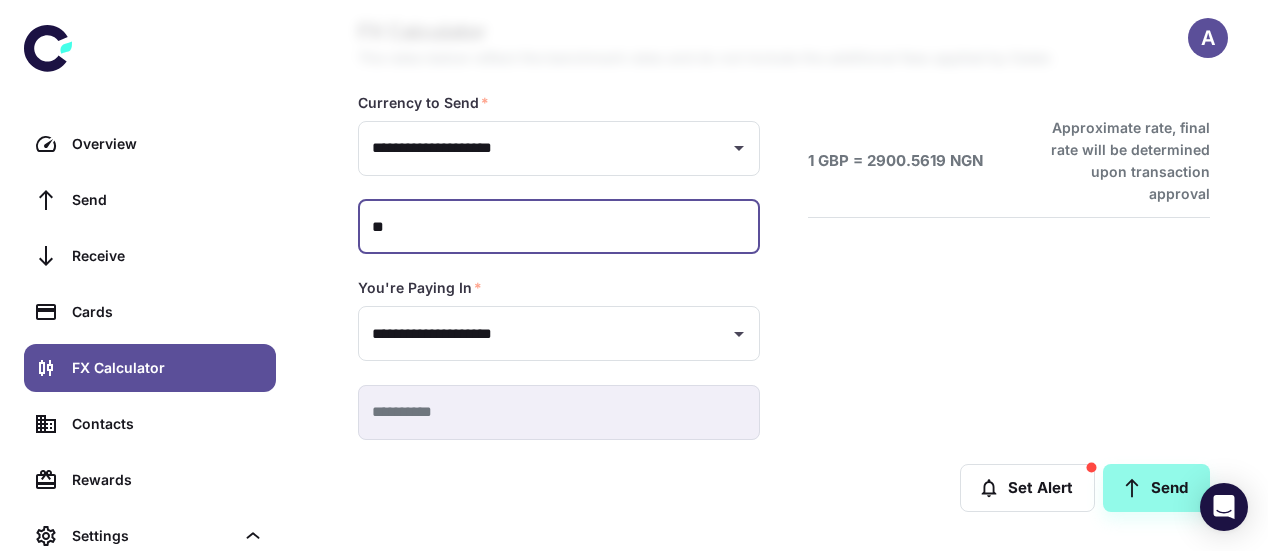 type on "*" 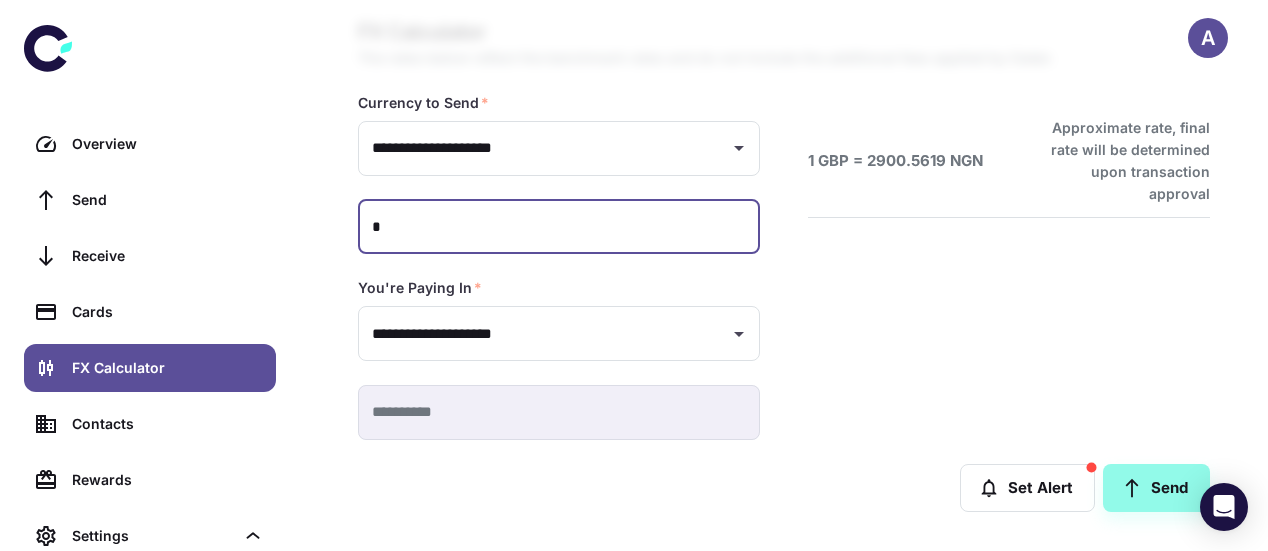 type 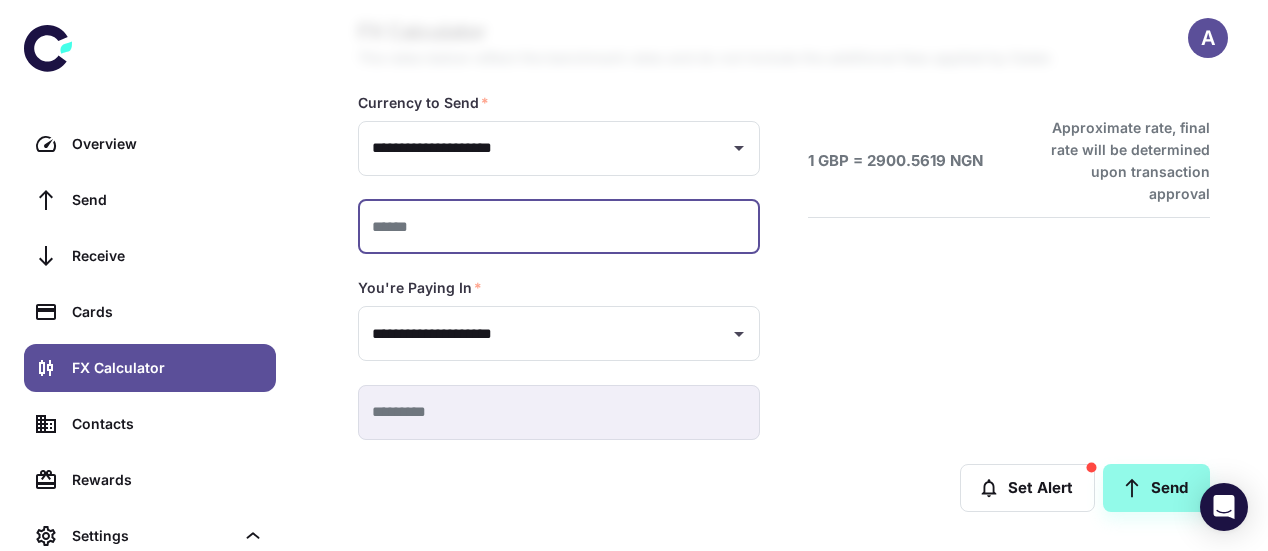 type 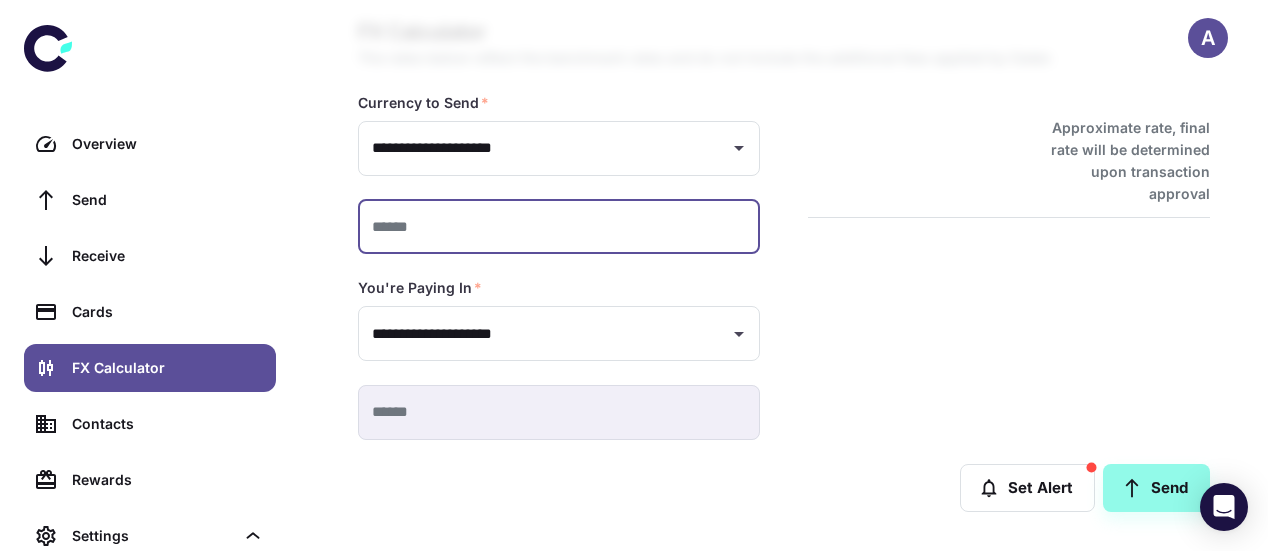 type 